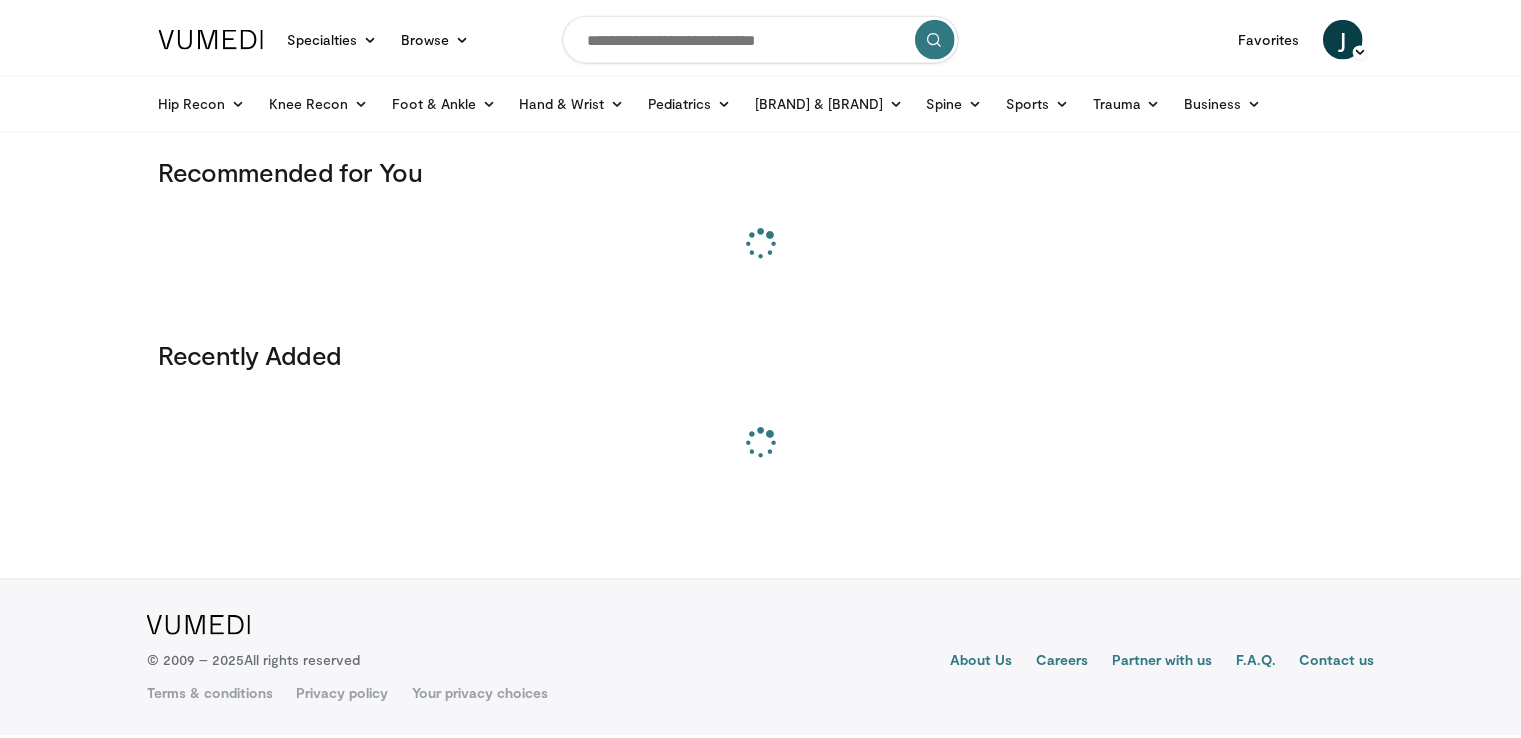scroll, scrollTop: 0, scrollLeft: 0, axis: both 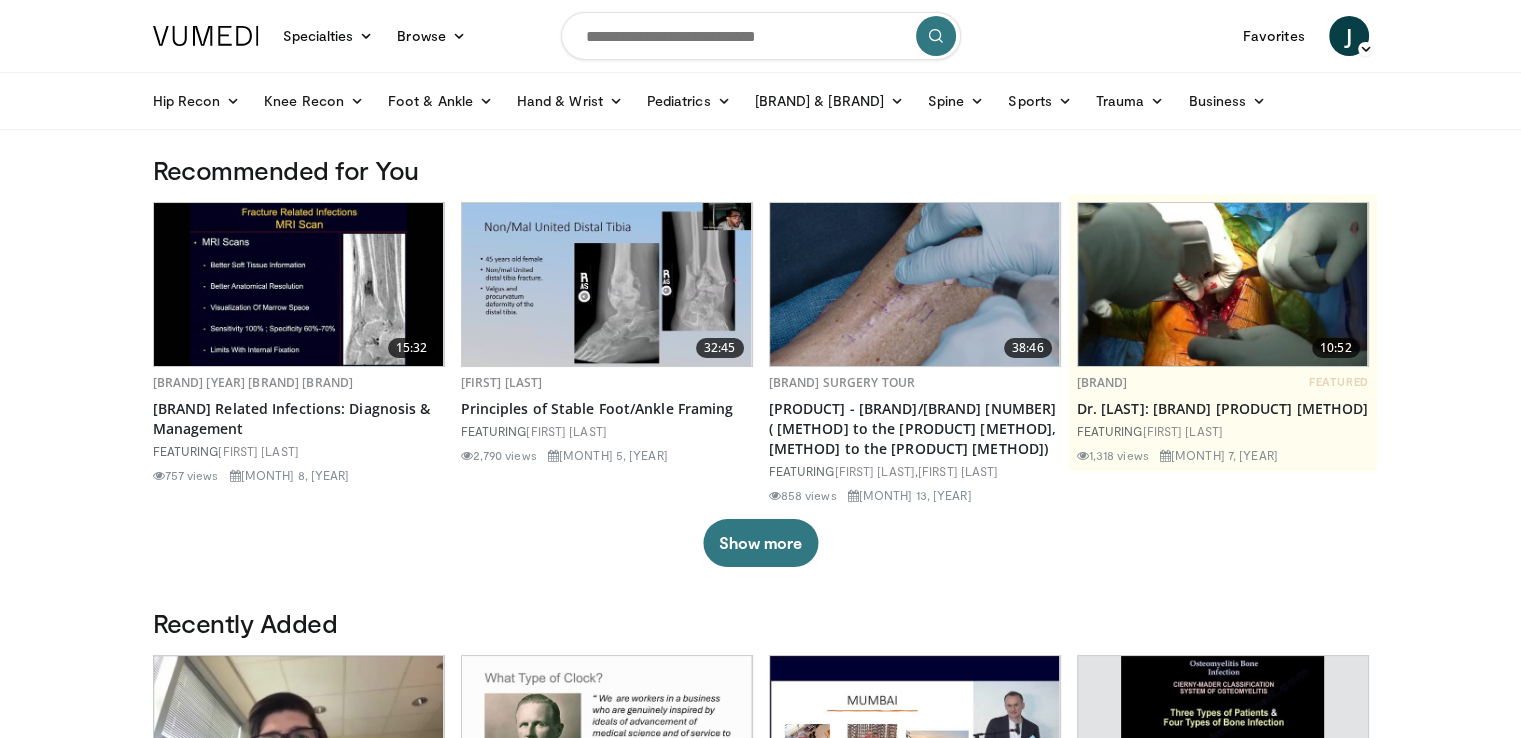 click at bounding box center [761, 36] 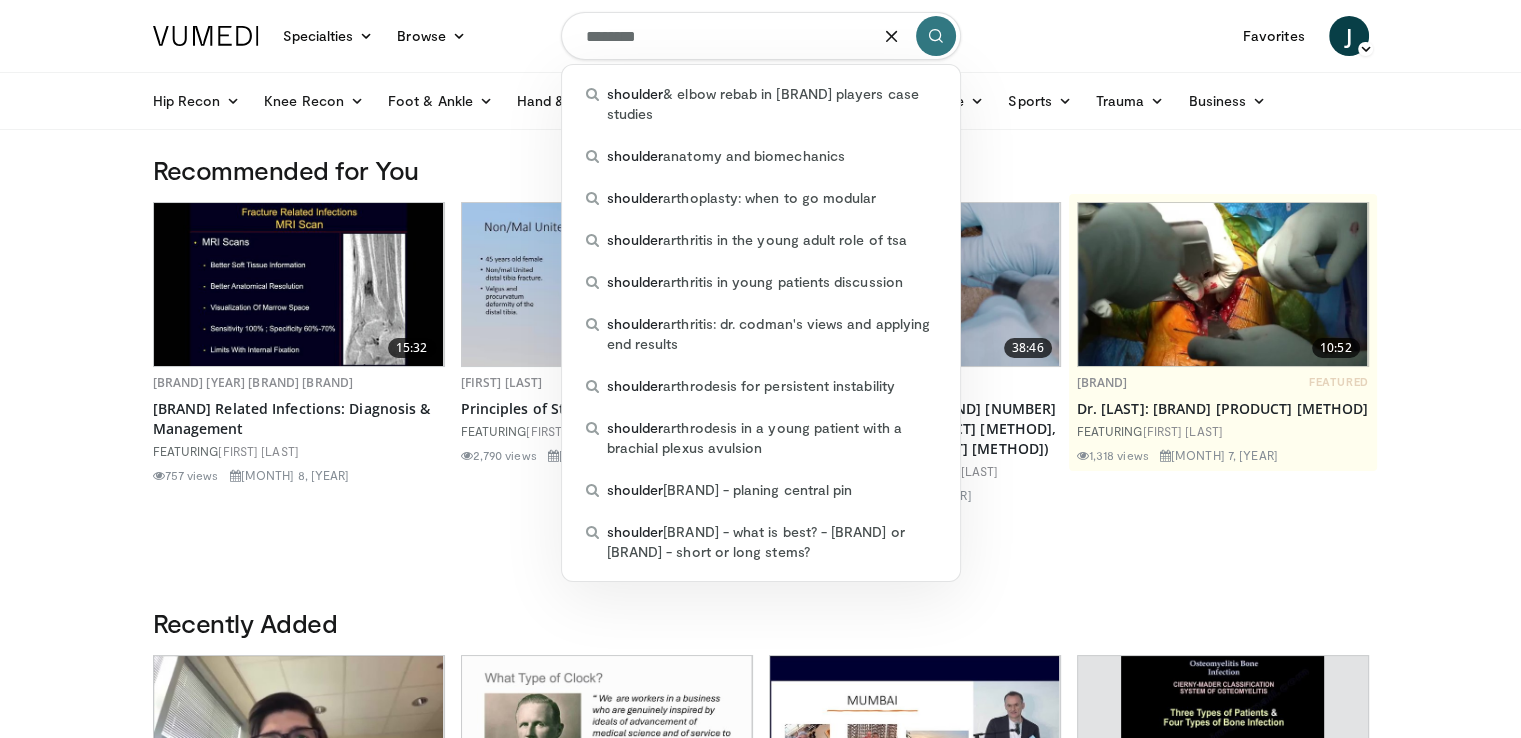 type on "********" 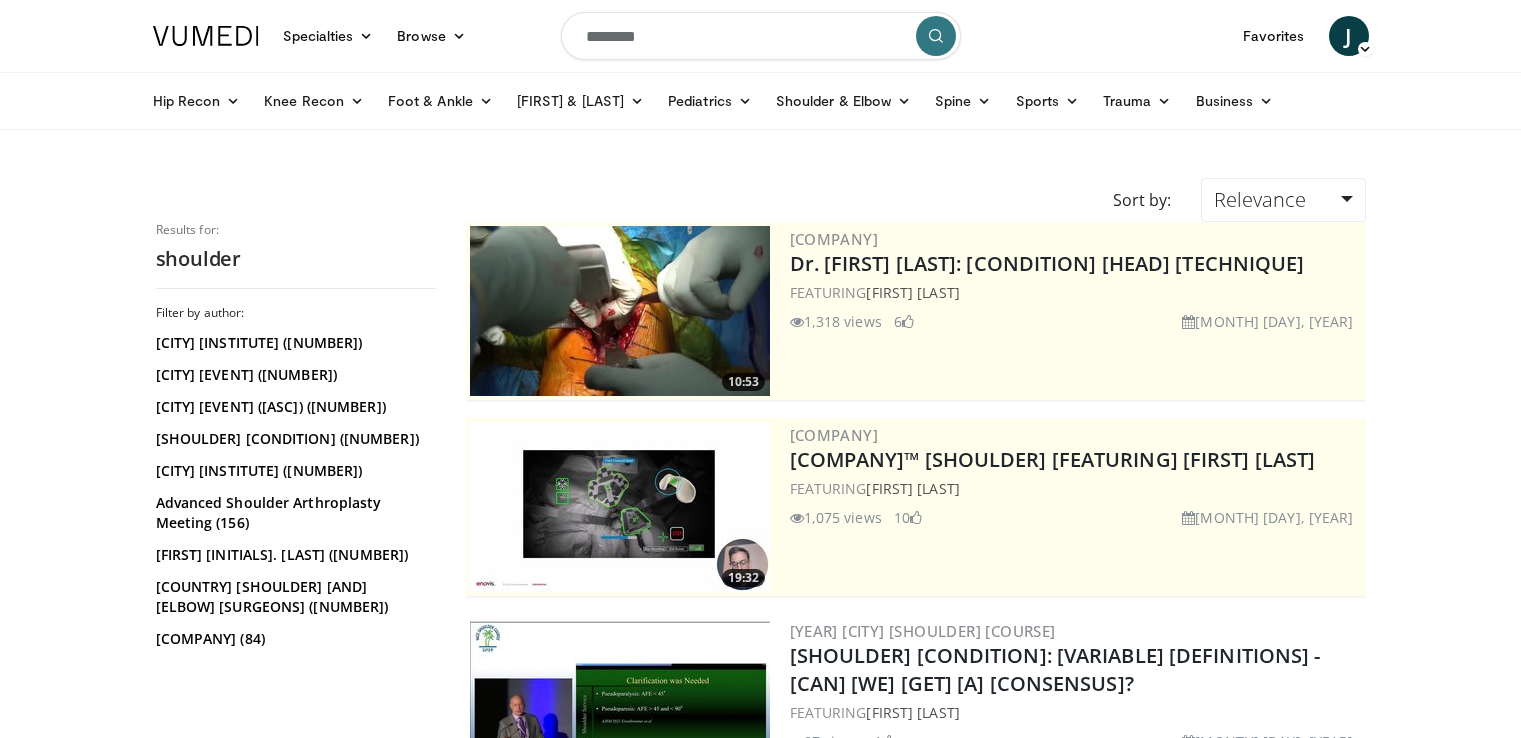 scroll, scrollTop: 0, scrollLeft: 0, axis: both 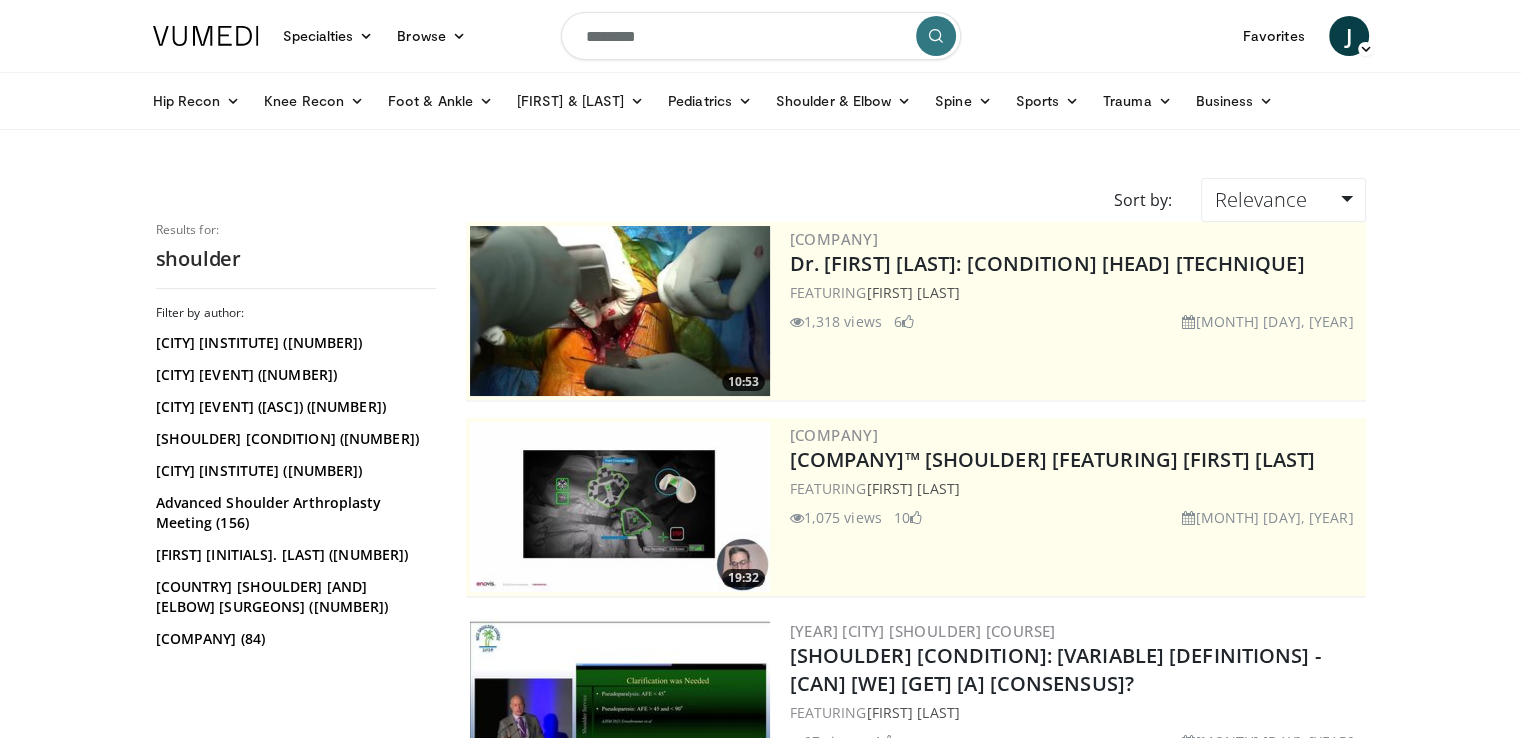 click at bounding box center (620, 311) 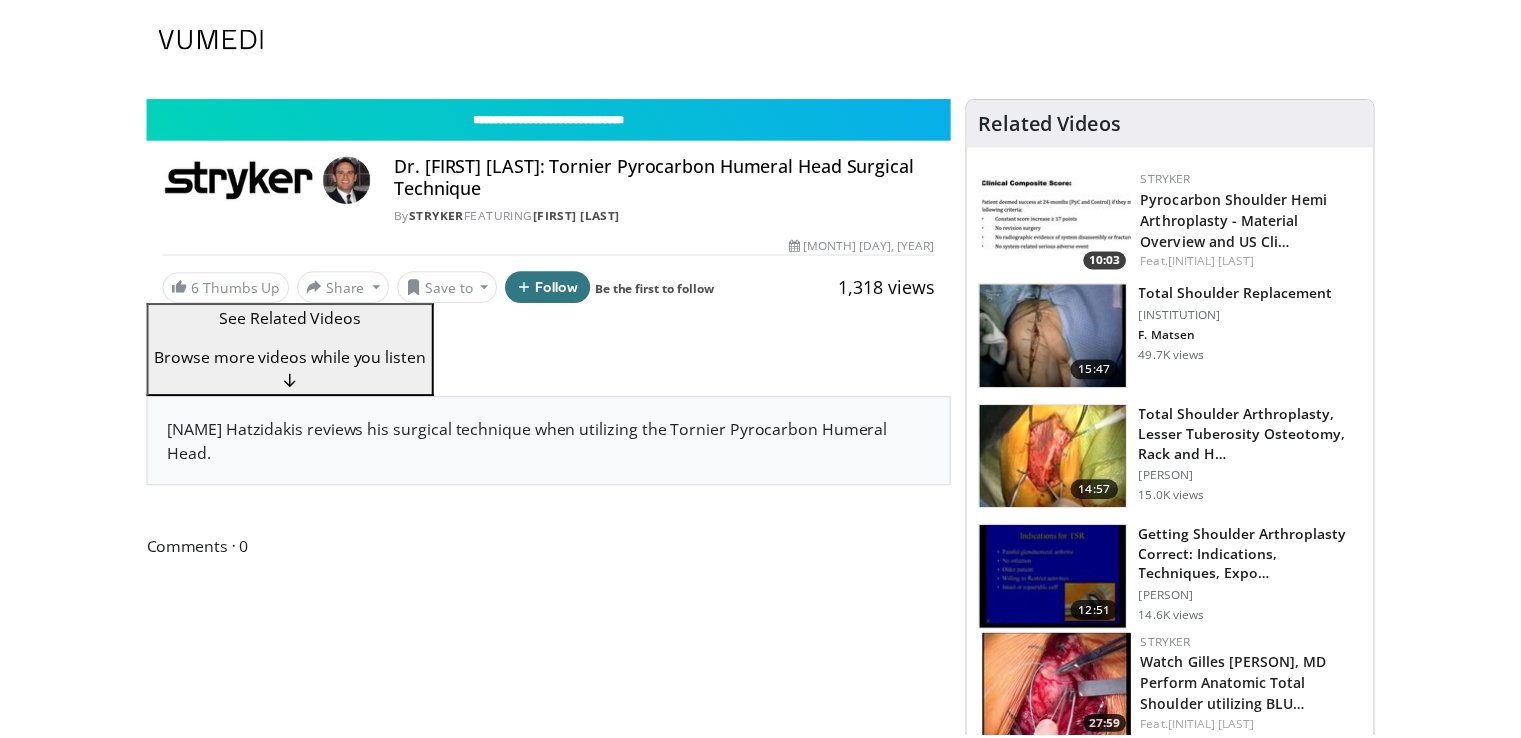 scroll, scrollTop: 0, scrollLeft: 0, axis: both 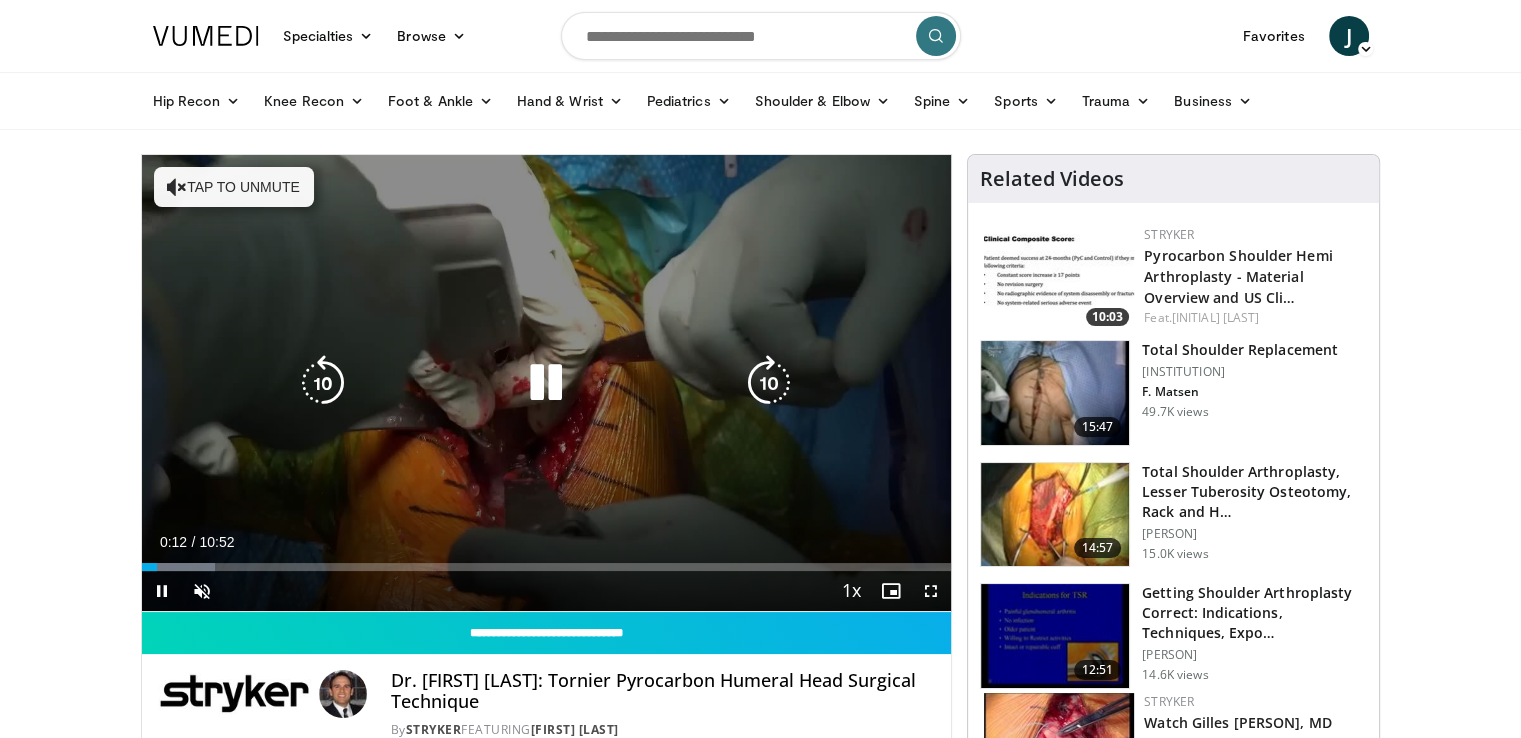 click on "Tap to unmute" at bounding box center [234, 187] 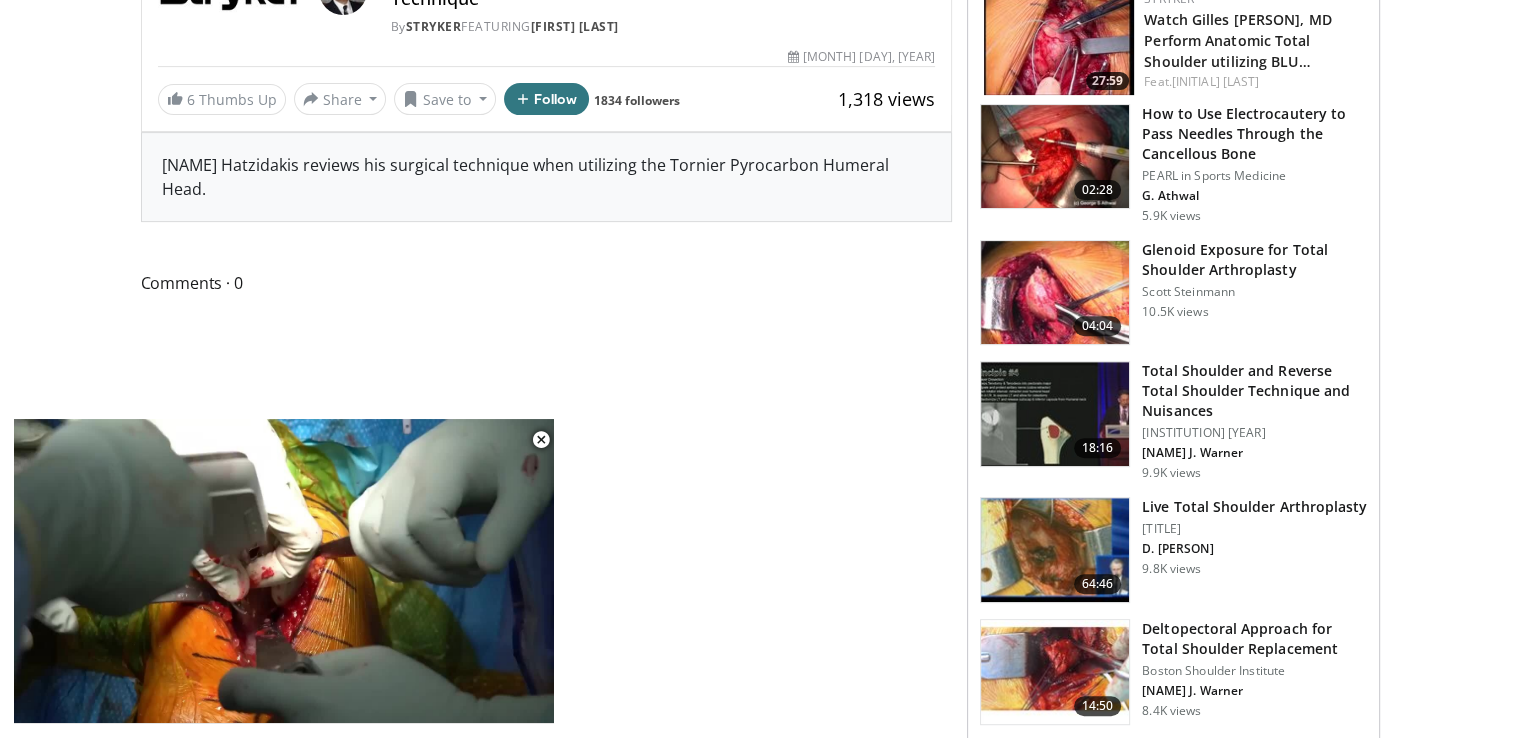 scroll, scrollTop: 0, scrollLeft: 0, axis: both 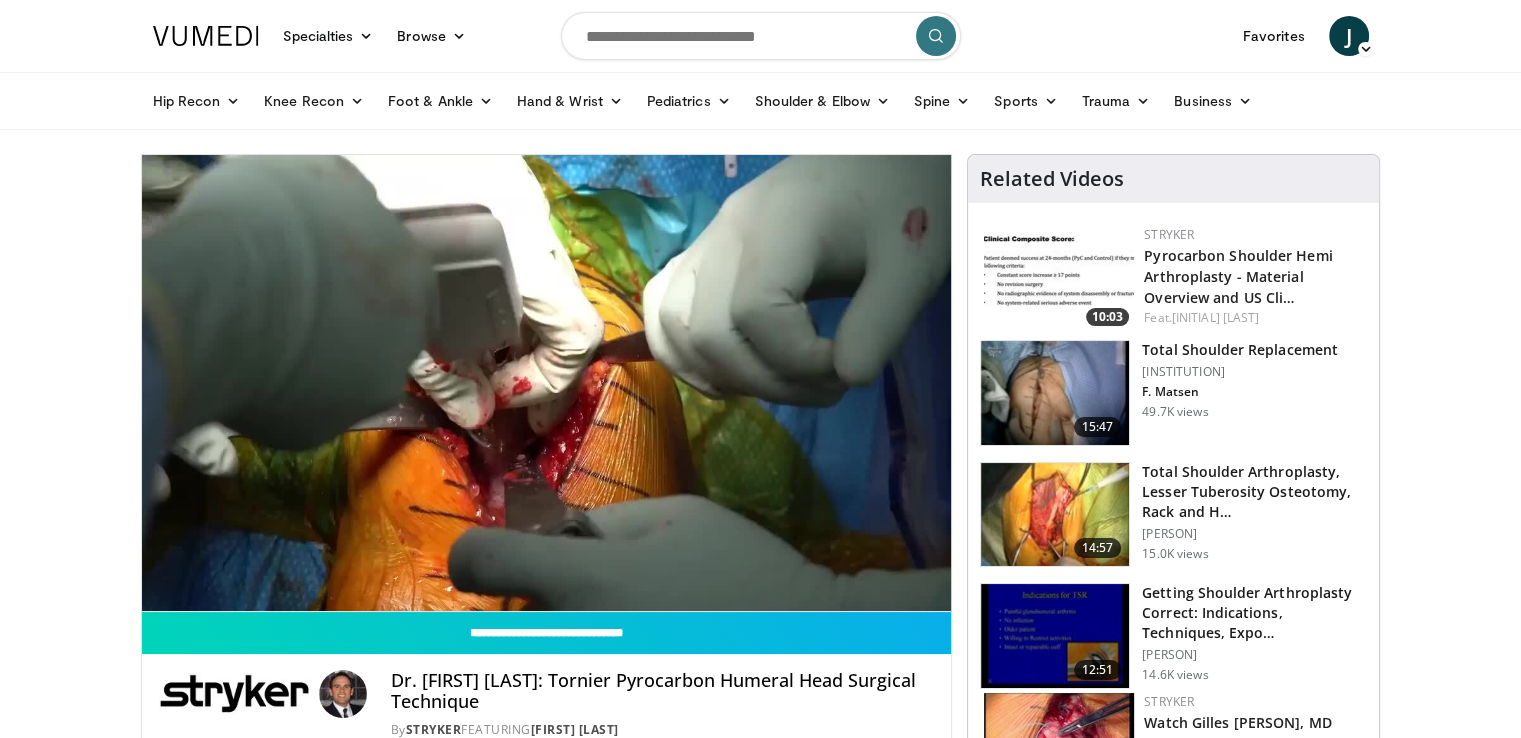 click at bounding box center [546, 383] 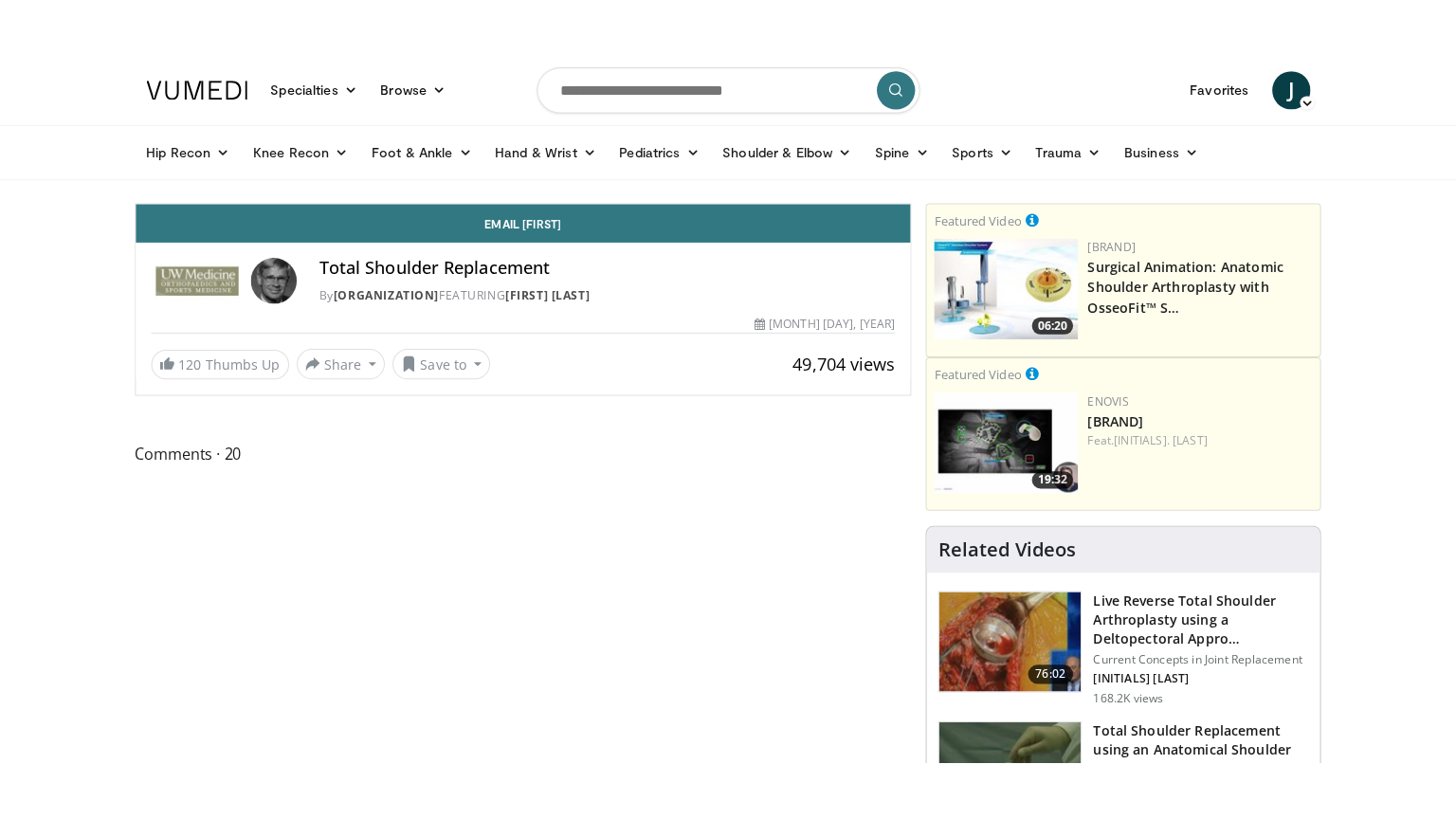 scroll, scrollTop: 0, scrollLeft: 0, axis: both 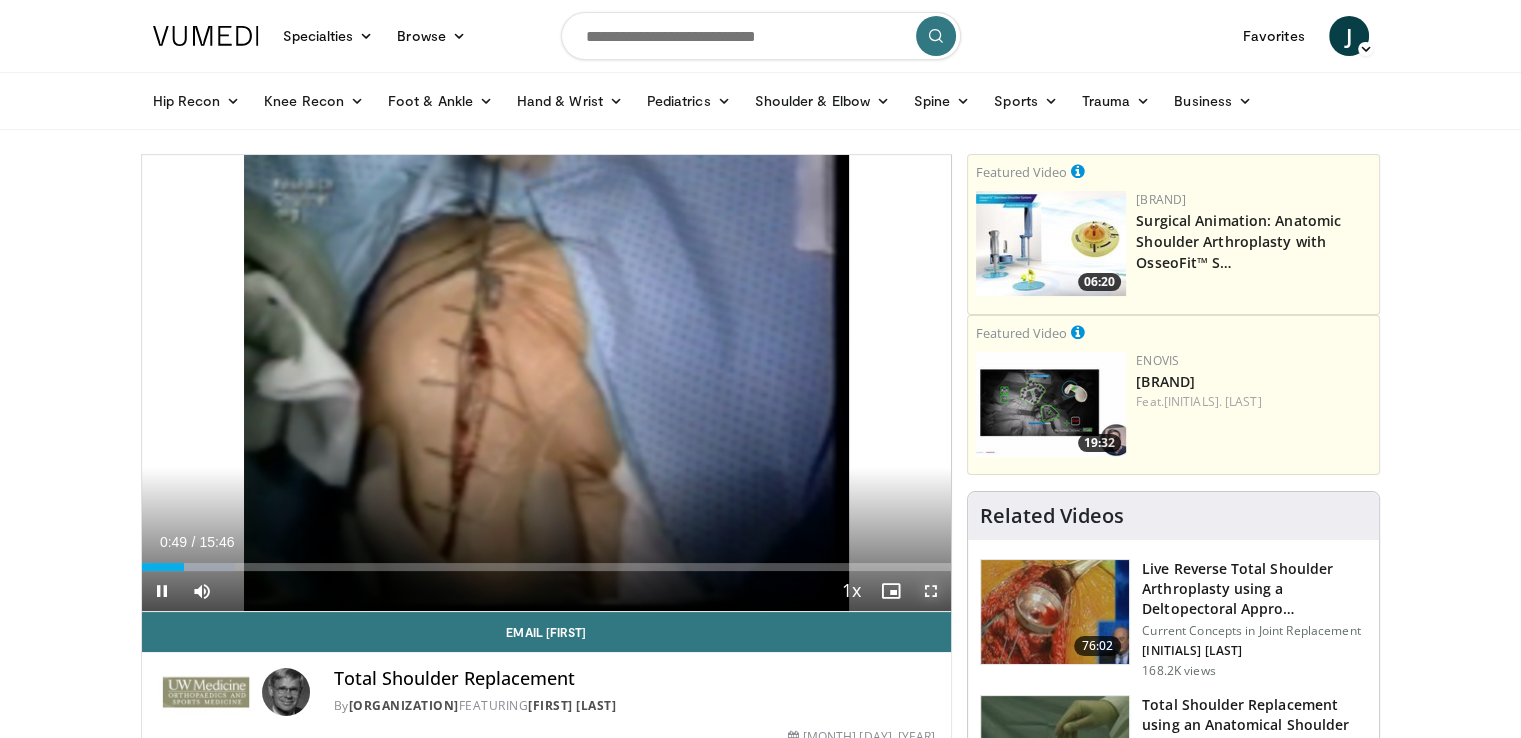 click at bounding box center (931, 591) 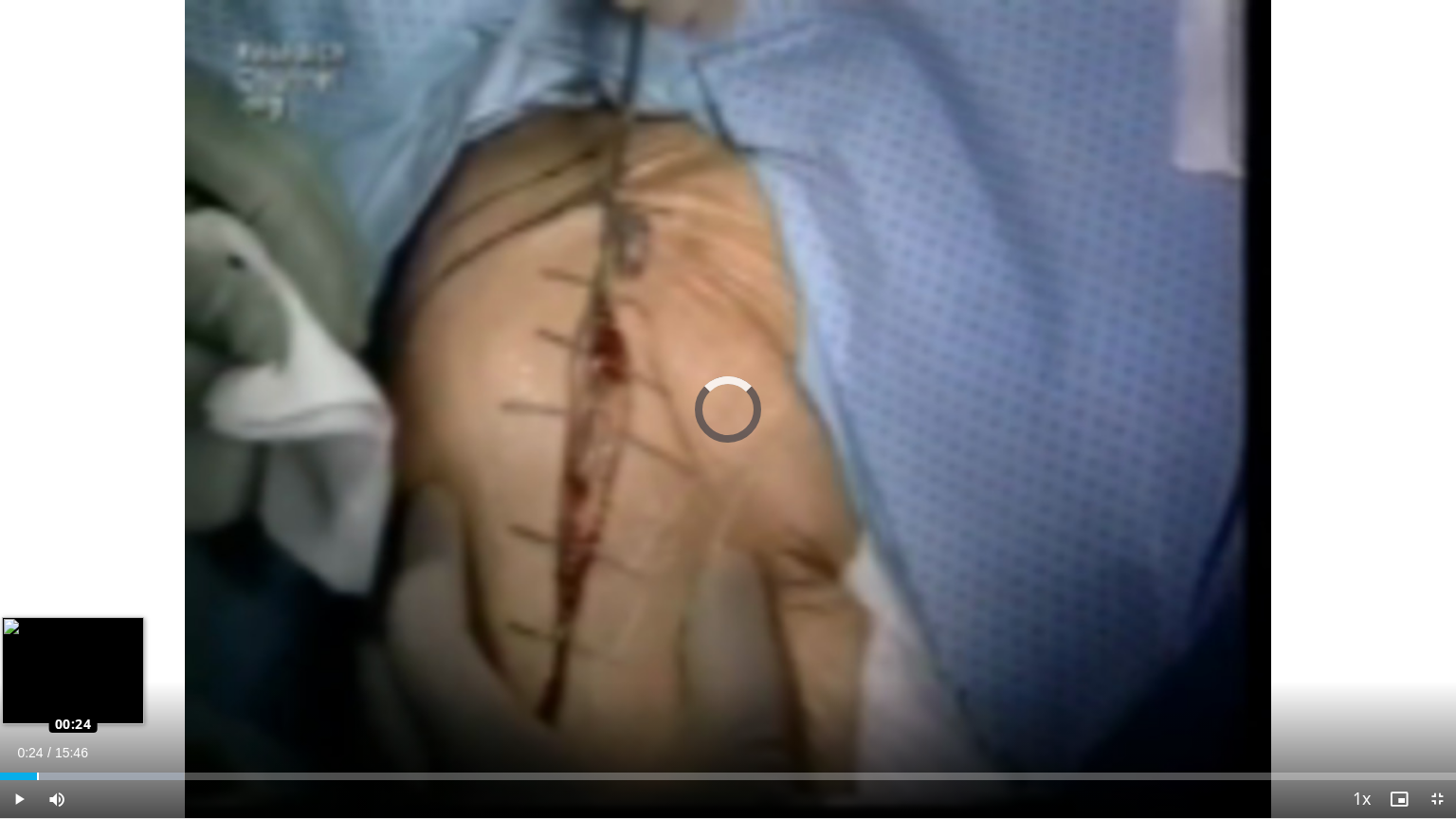 click on "Loaded :  12.65% 00:24 00:24" at bounding box center [728, 776] 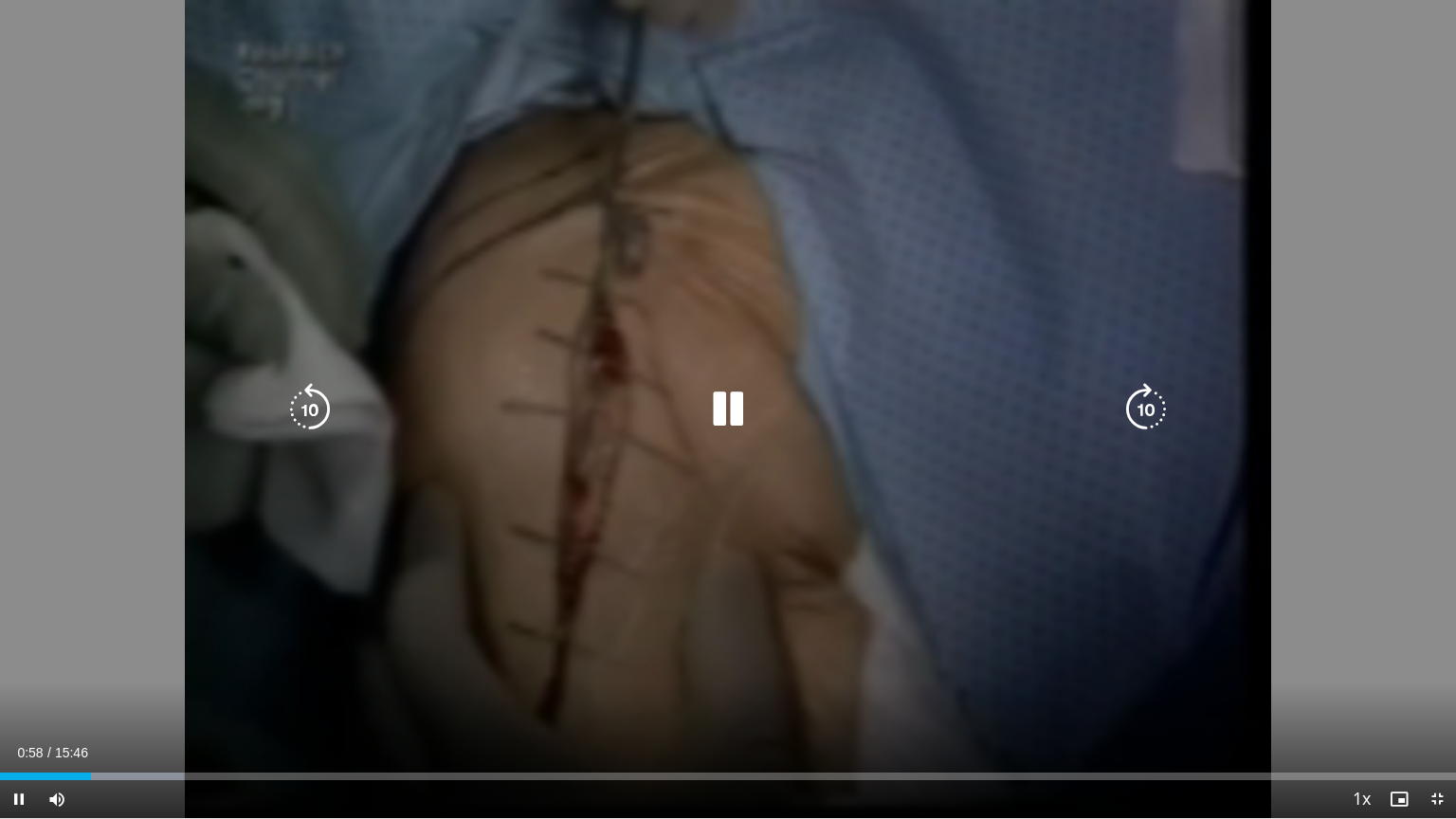 click at bounding box center [728, 410] 